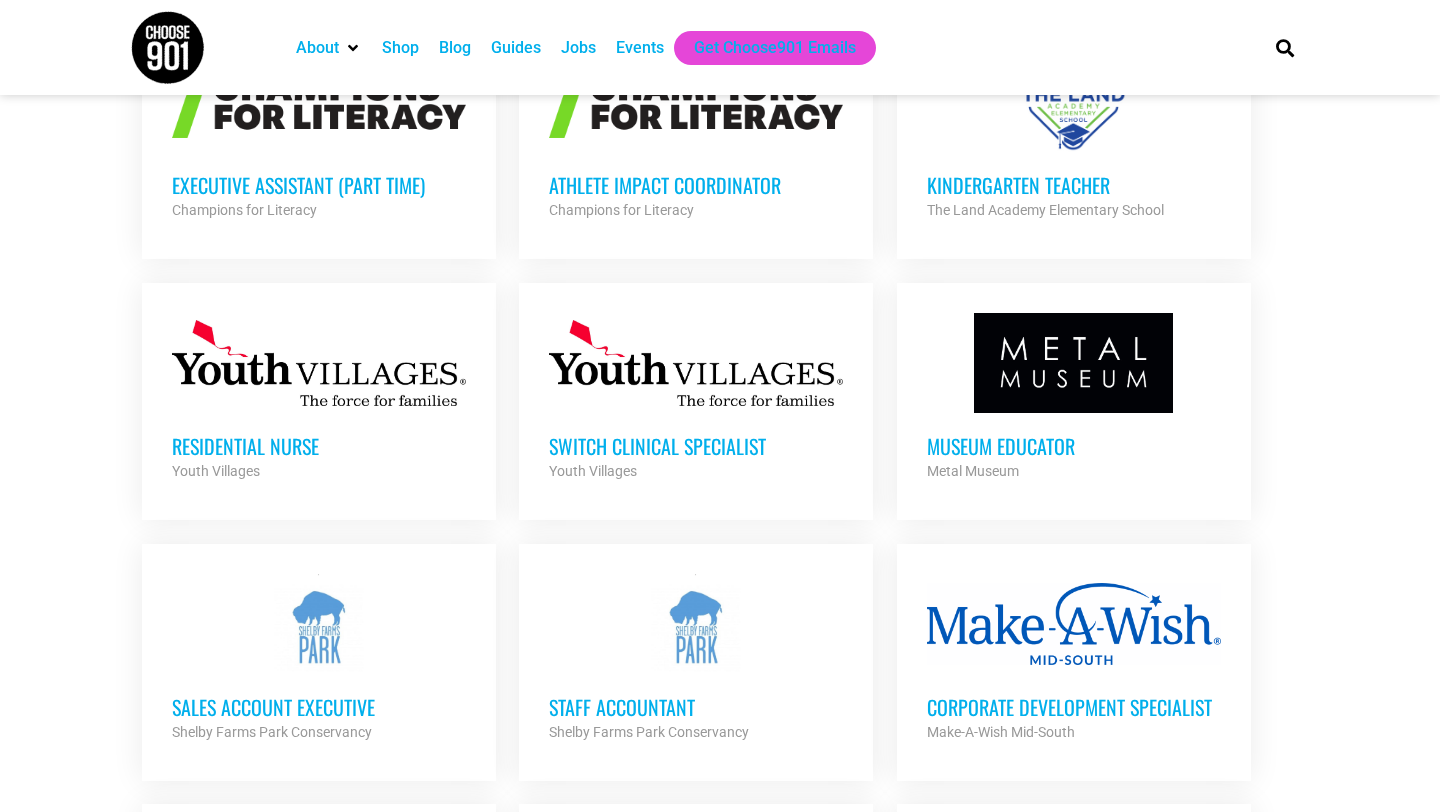 scroll, scrollTop: 1473, scrollLeft: 0, axis: vertical 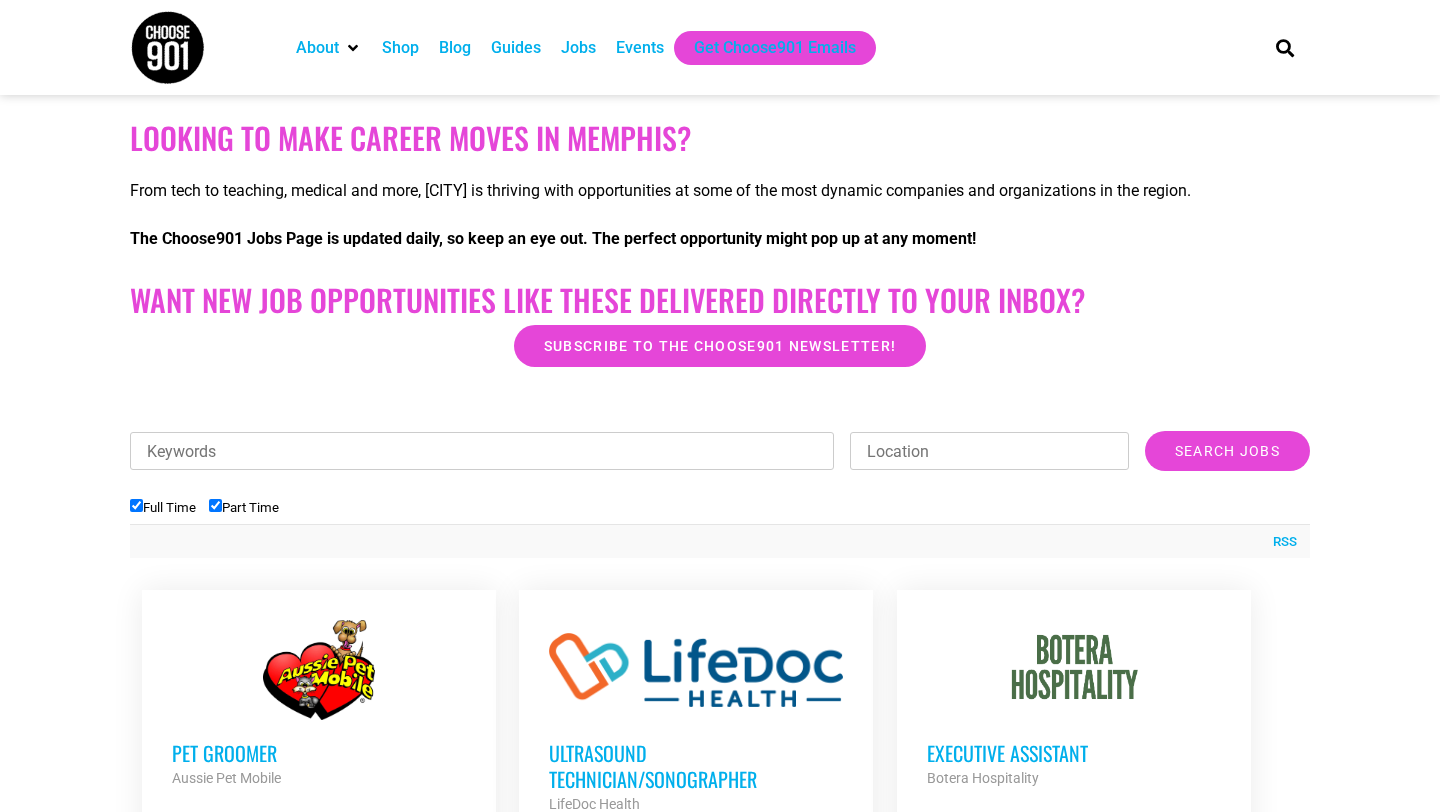 click on "Keywords" at bounding box center (482, 451) 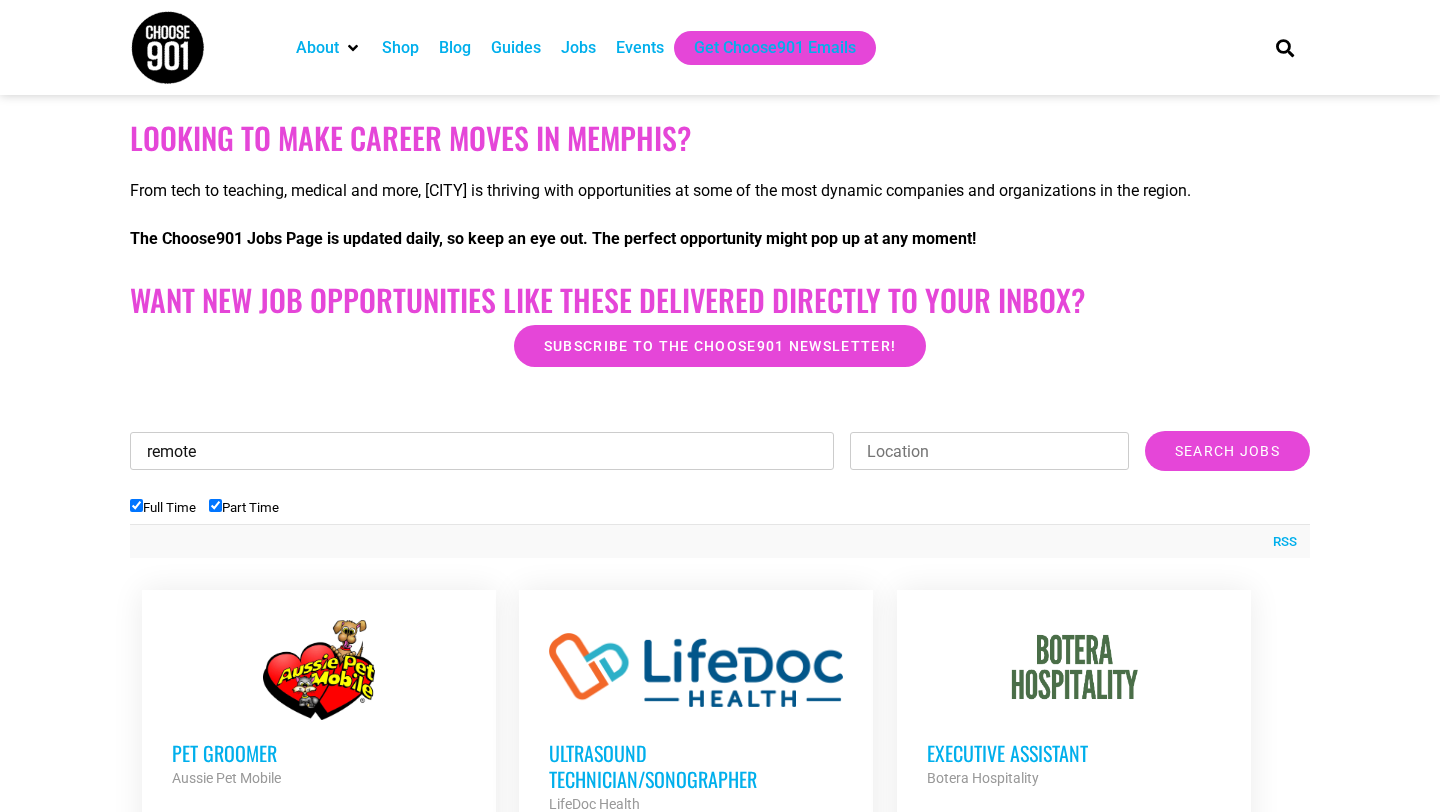 type on "remote" 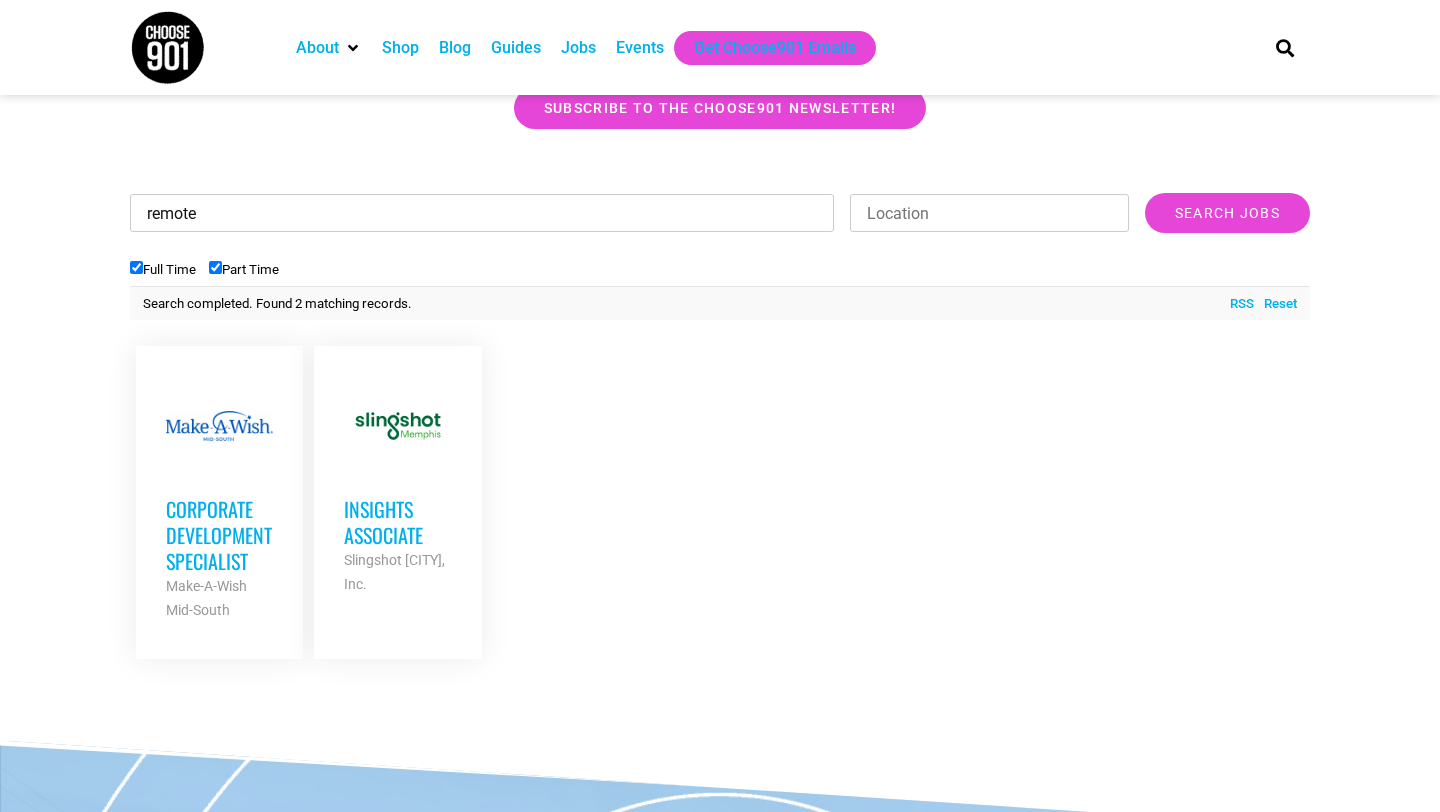 scroll, scrollTop: 569, scrollLeft: 0, axis: vertical 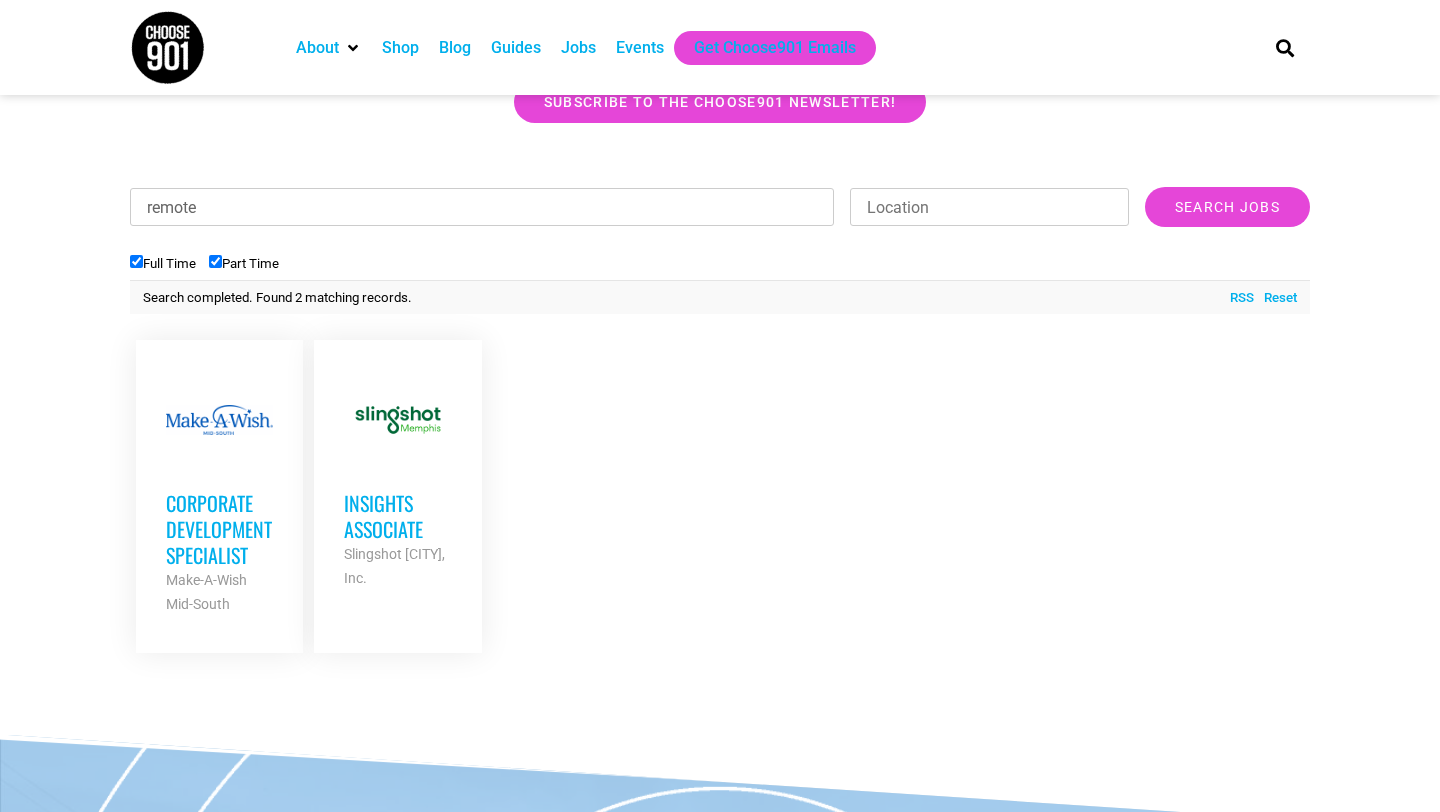click on "Corporate Development Specialist
Make-A-Wish Mid-South
Partner Org
Full Time
Insights Associate
Slingshot Memphis, Inc.
Partner Org
Full Time" at bounding box center (409, 496) 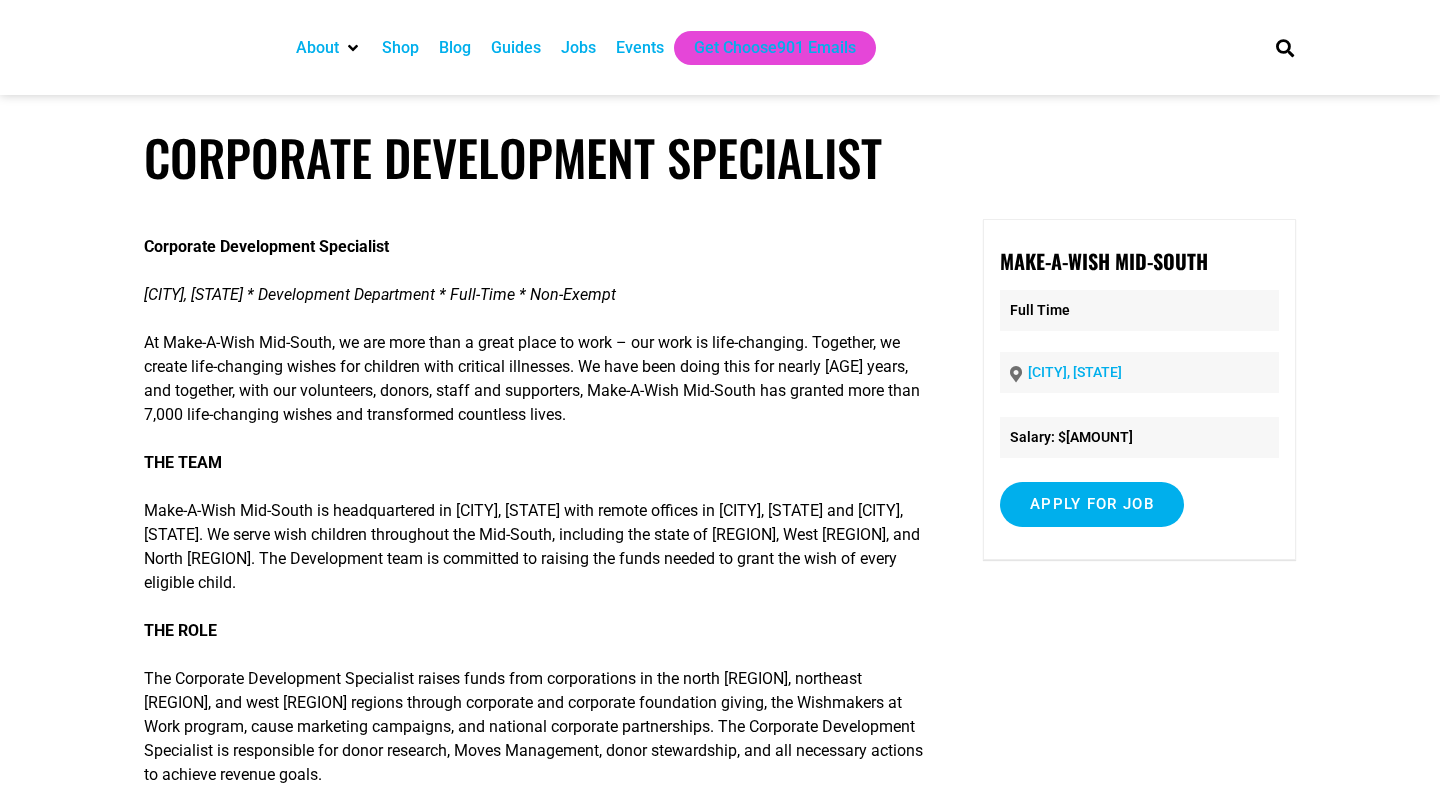 scroll, scrollTop: 0, scrollLeft: 0, axis: both 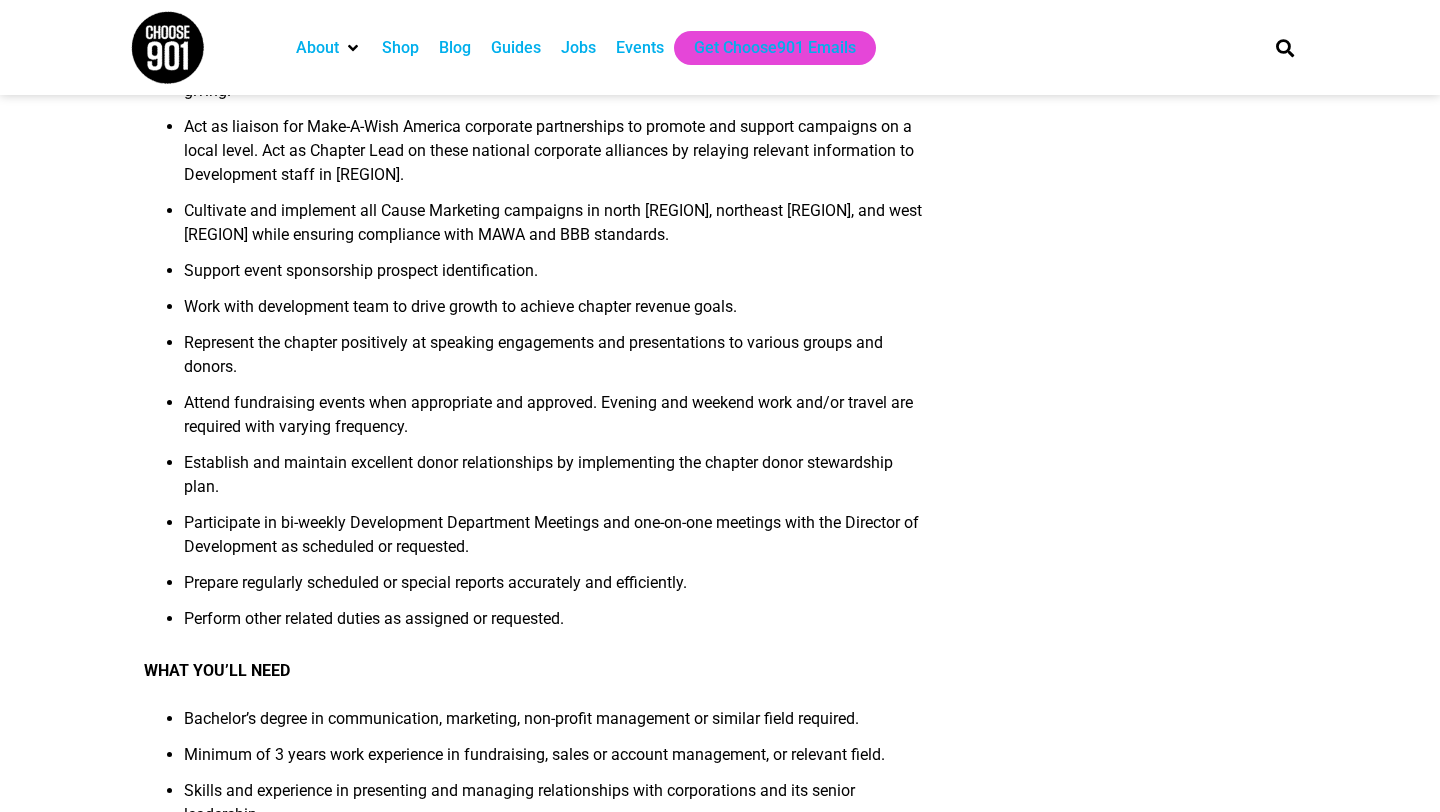 click on "Jobs" at bounding box center (578, 48) 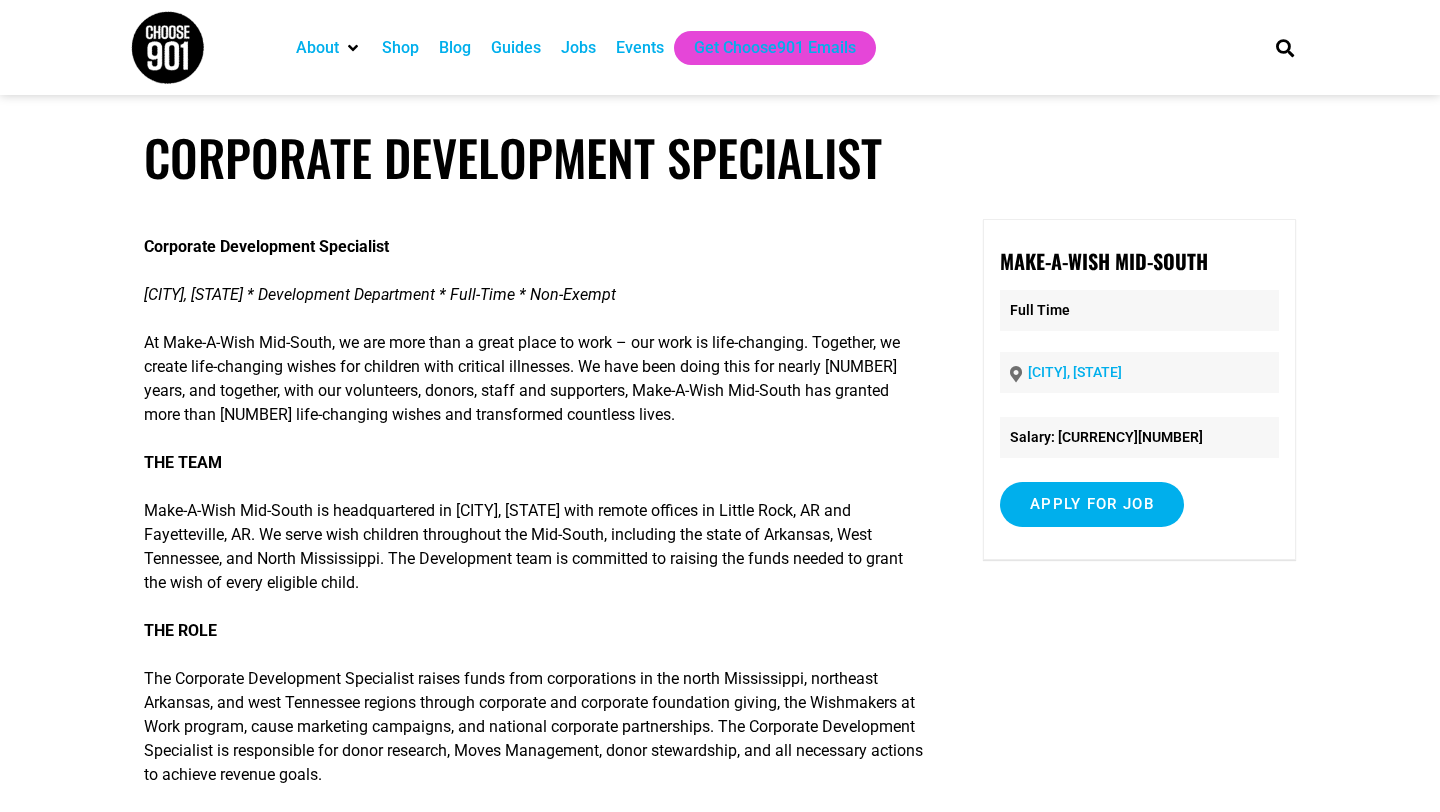 scroll, scrollTop: 0, scrollLeft: 0, axis: both 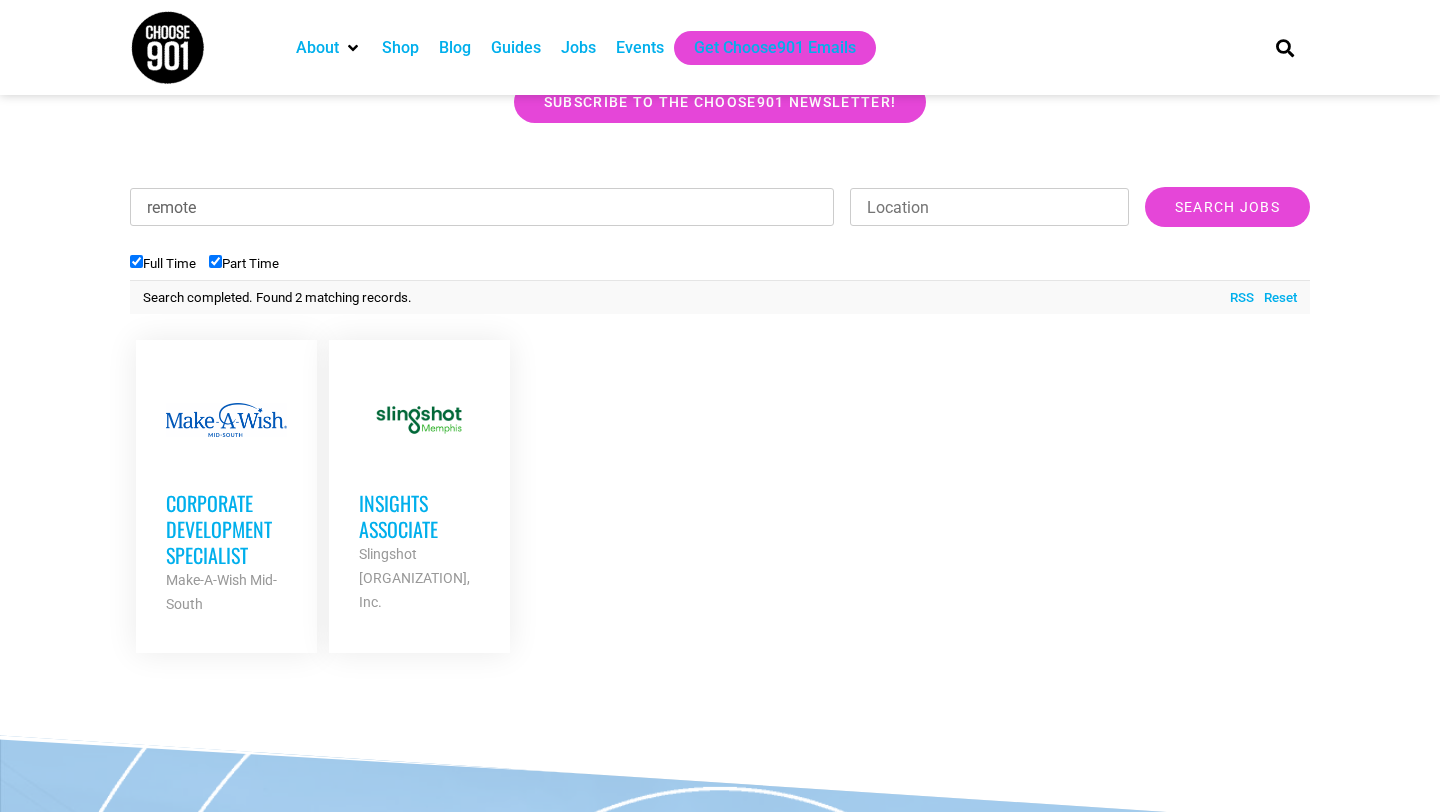 click on "Insights Associate" at bounding box center (419, 516) 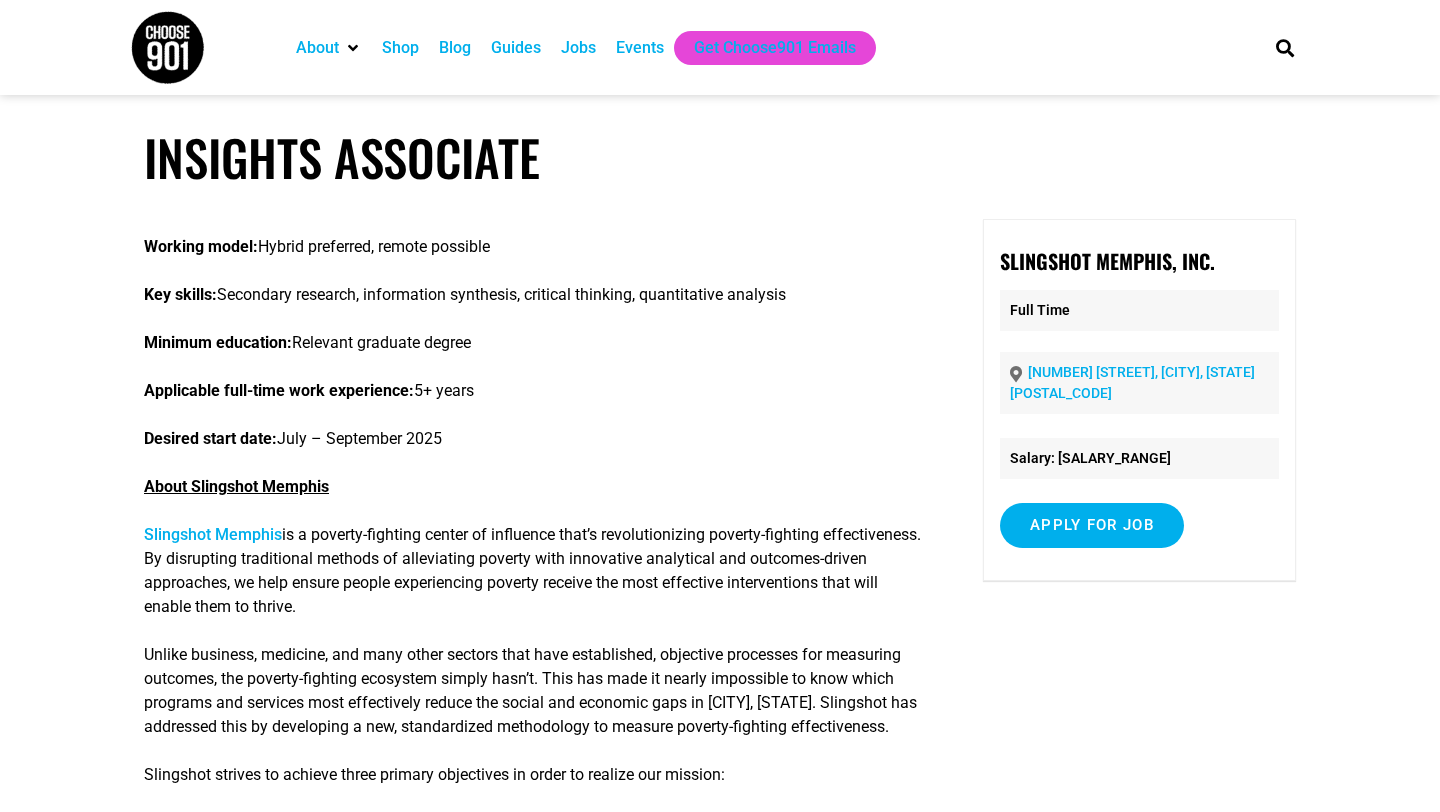 scroll, scrollTop: 0, scrollLeft: 0, axis: both 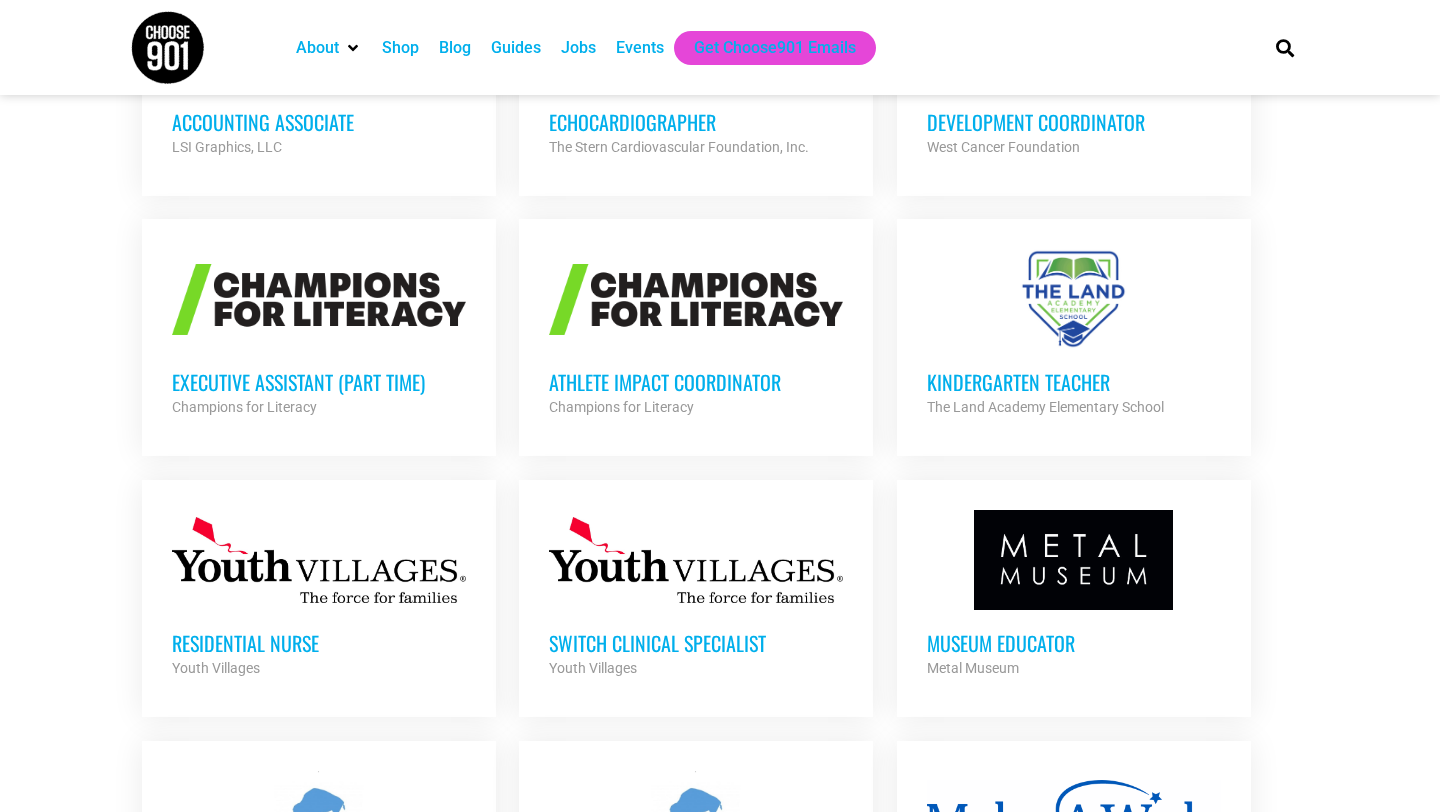 click on "Executive Assistant (Part Time)" at bounding box center [319, 382] 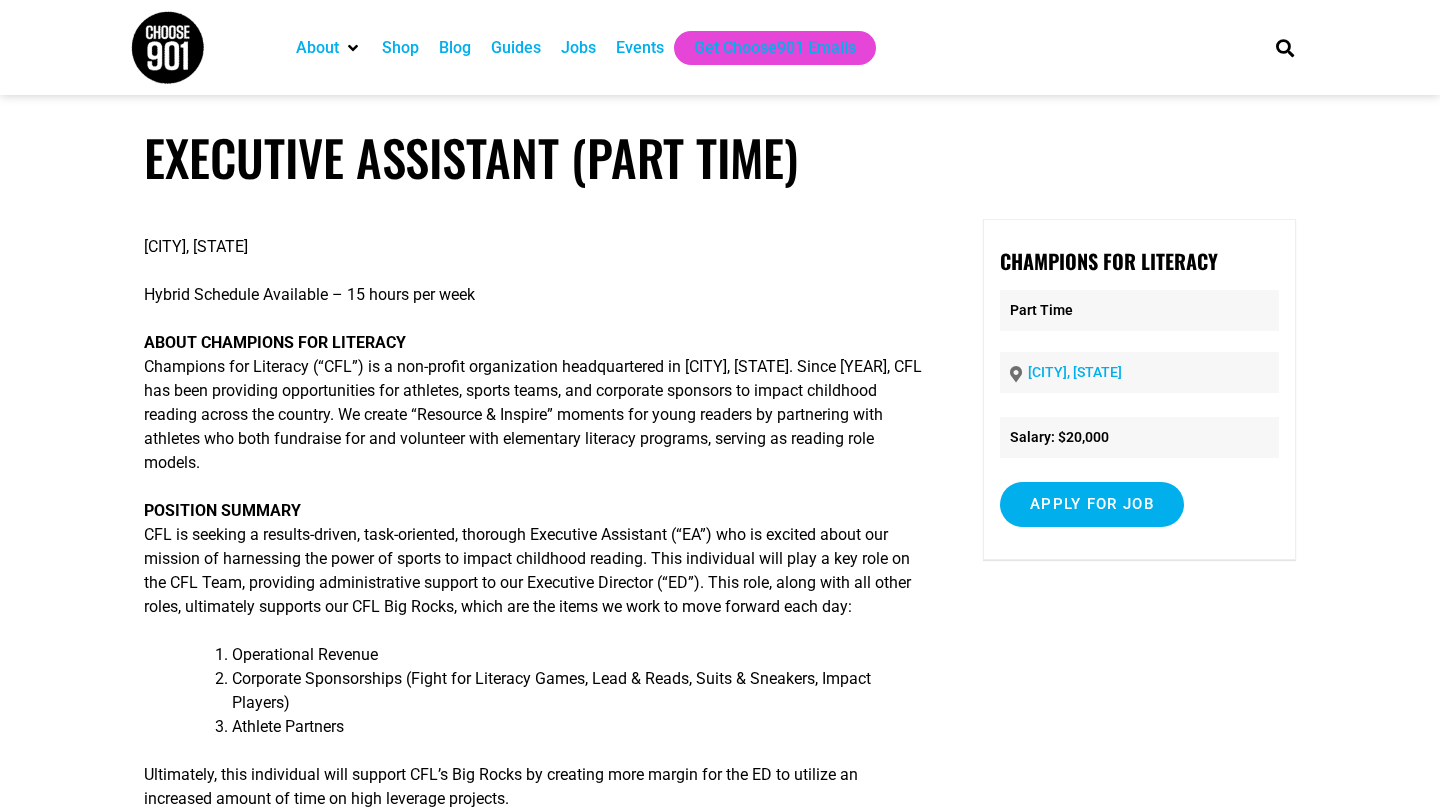scroll, scrollTop: 0, scrollLeft: 0, axis: both 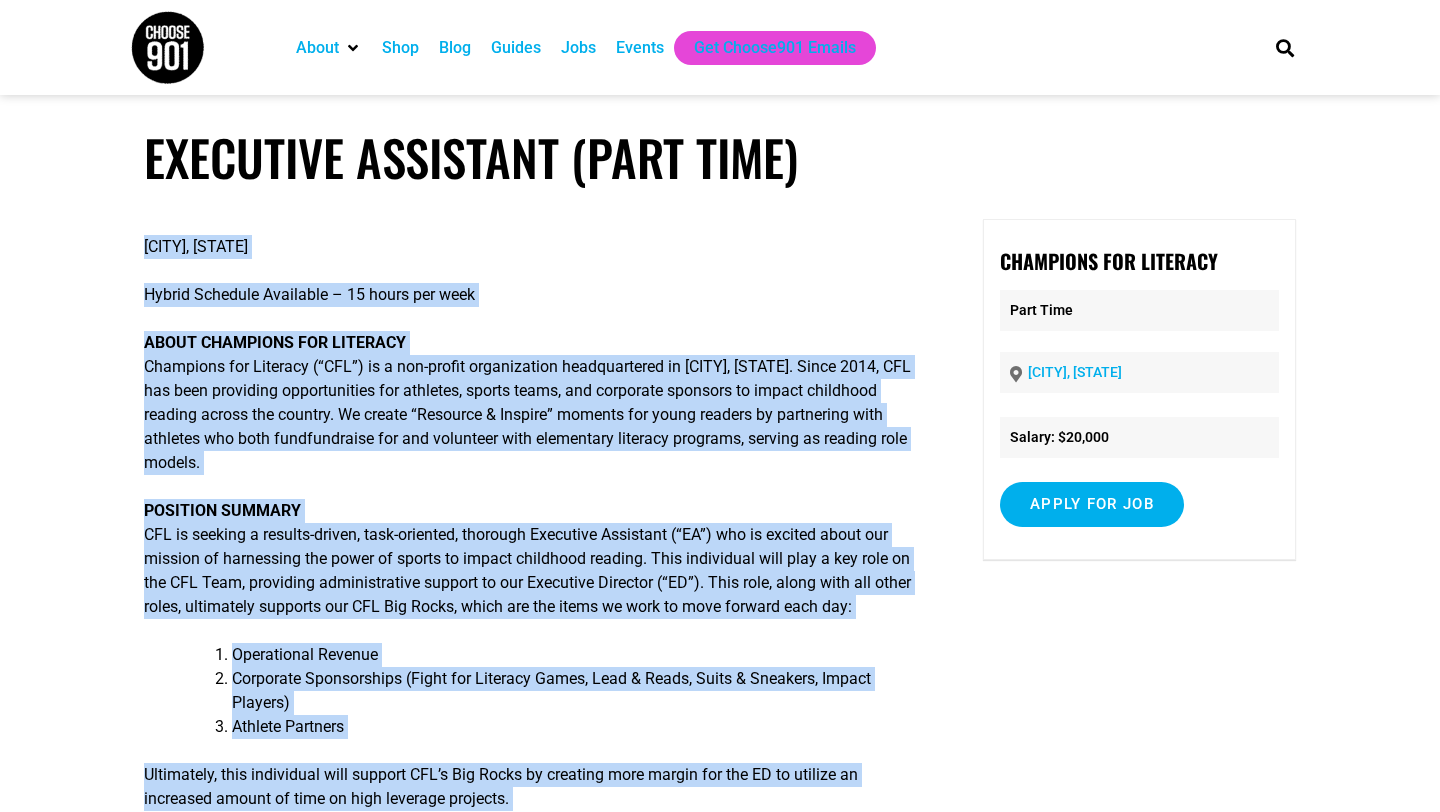 drag, startPoint x: 267, startPoint y: 609, endPoint x: 37, endPoint y: 304, distance: 382.0013 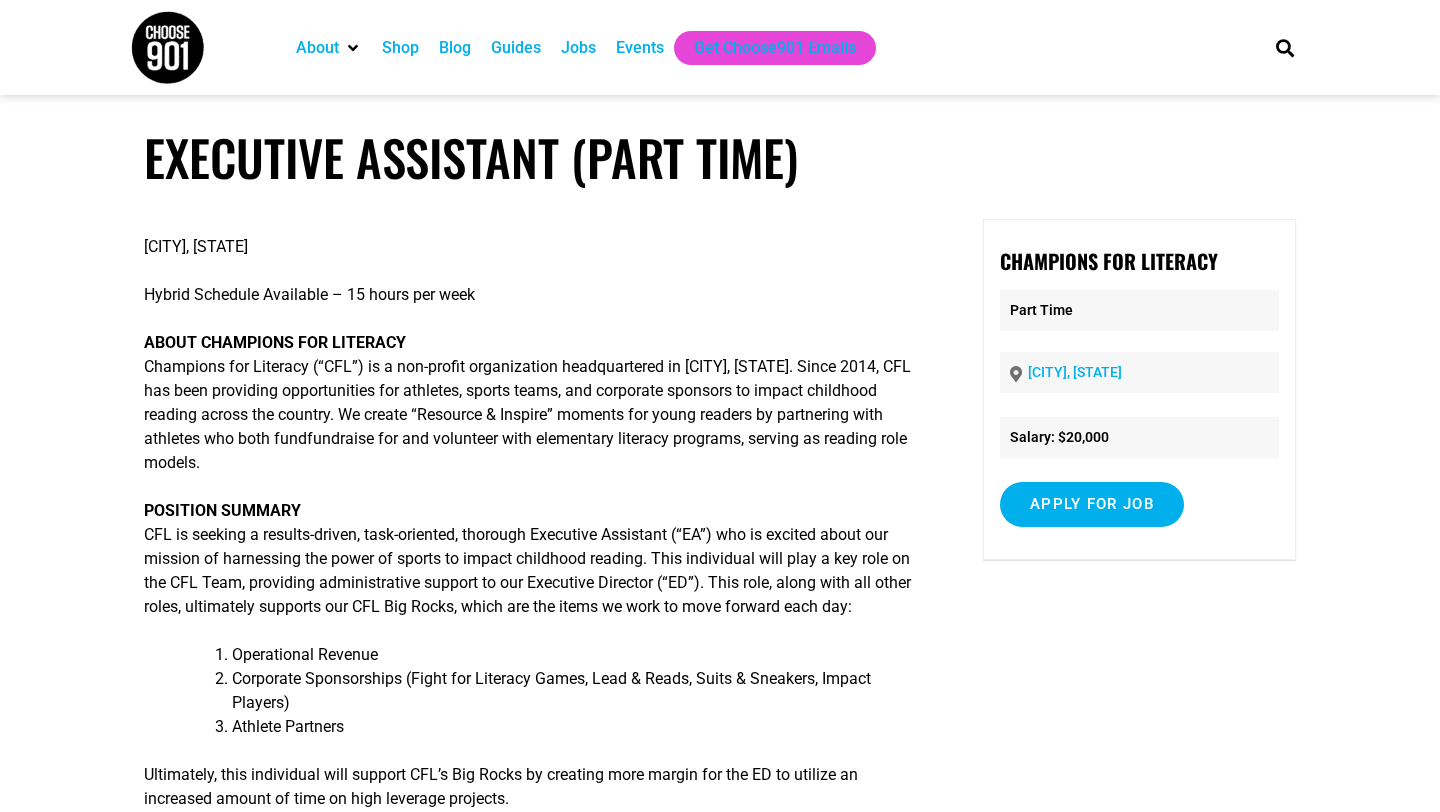 click on "Executive Assistant (Part Time)" at bounding box center (720, 157) 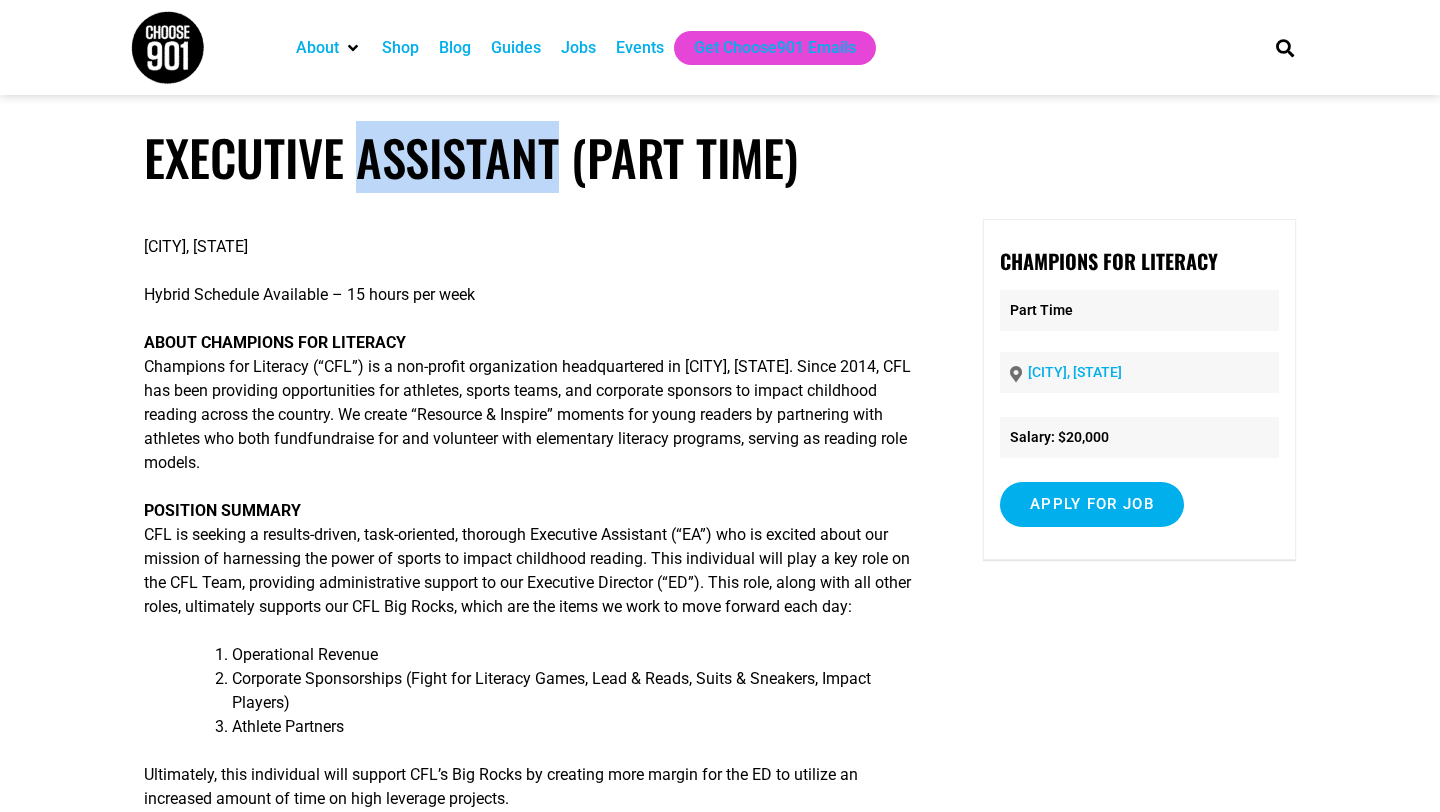 click on "Executive Assistant (Part Time)" at bounding box center (720, 157) 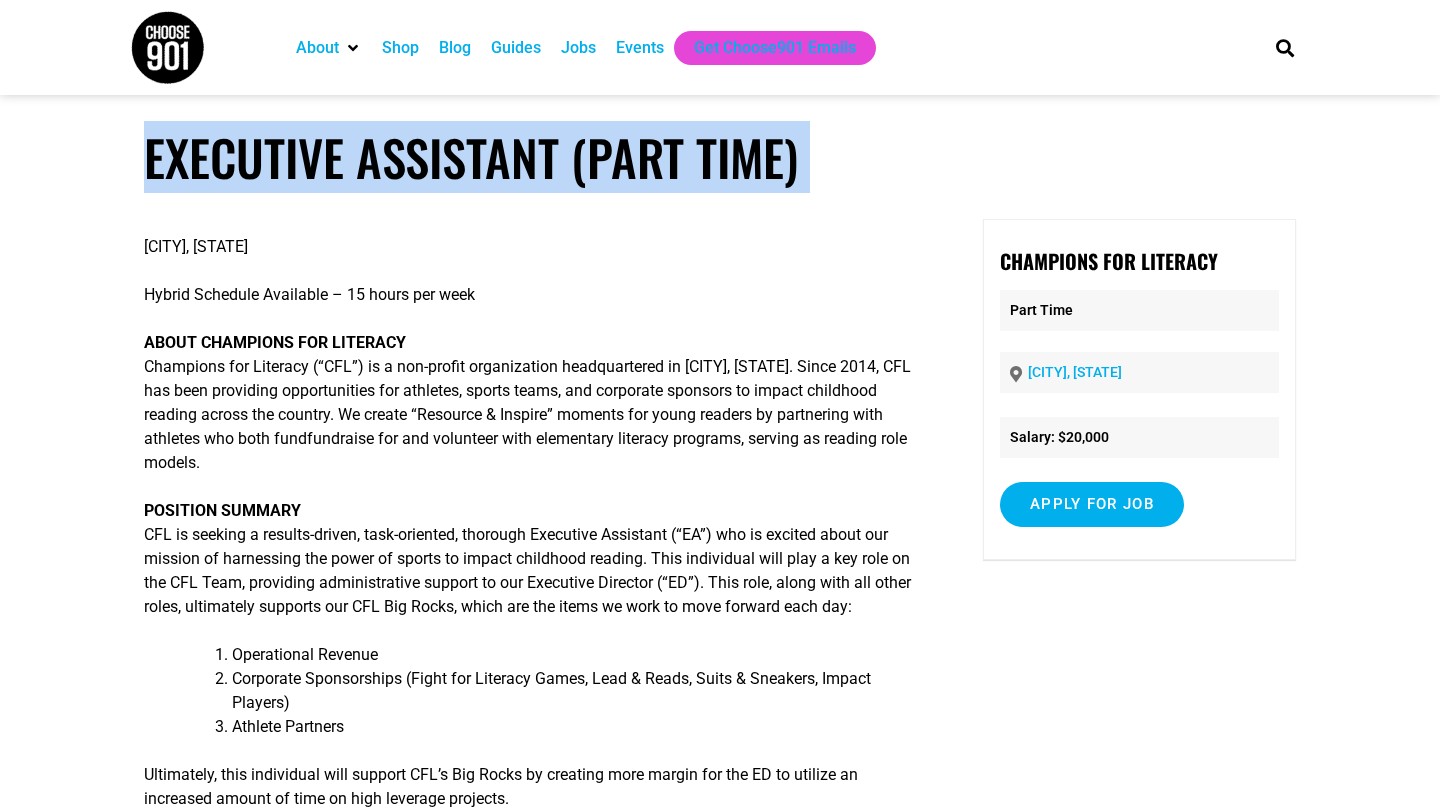 click on "Executive Assistant (Part Time)" at bounding box center (720, 157) 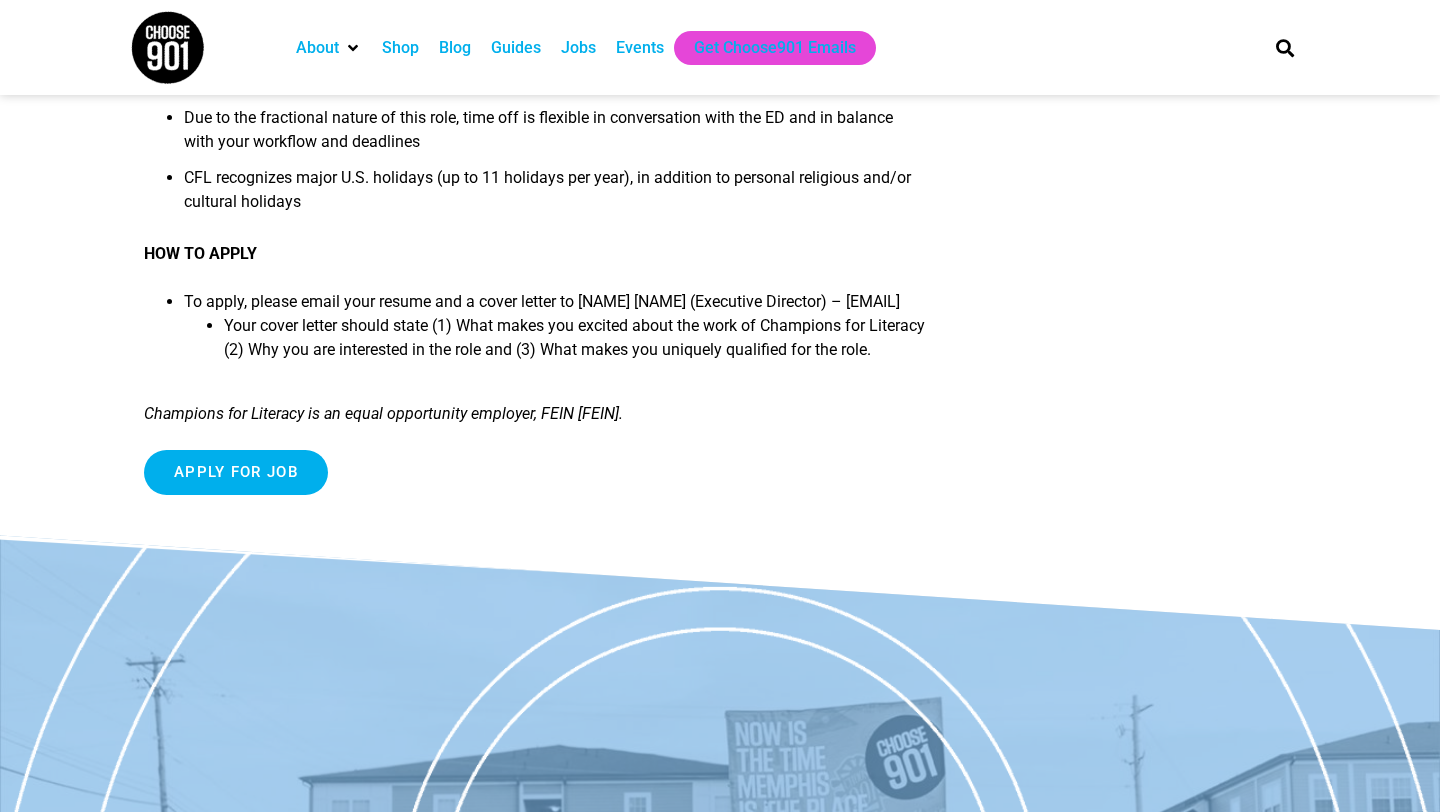 scroll, scrollTop: 3948, scrollLeft: 0, axis: vertical 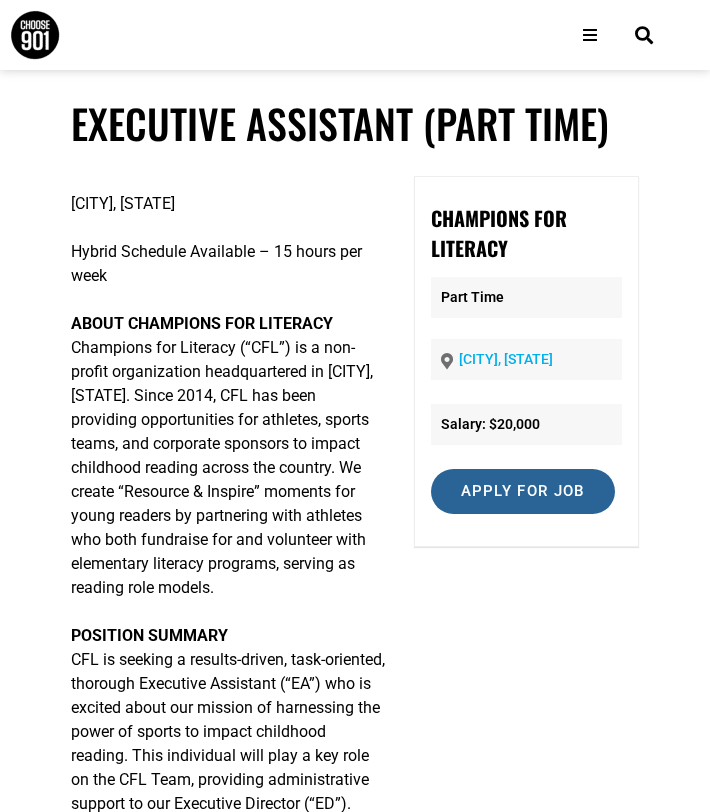 click on "Apply for job" at bounding box center (523, 491) 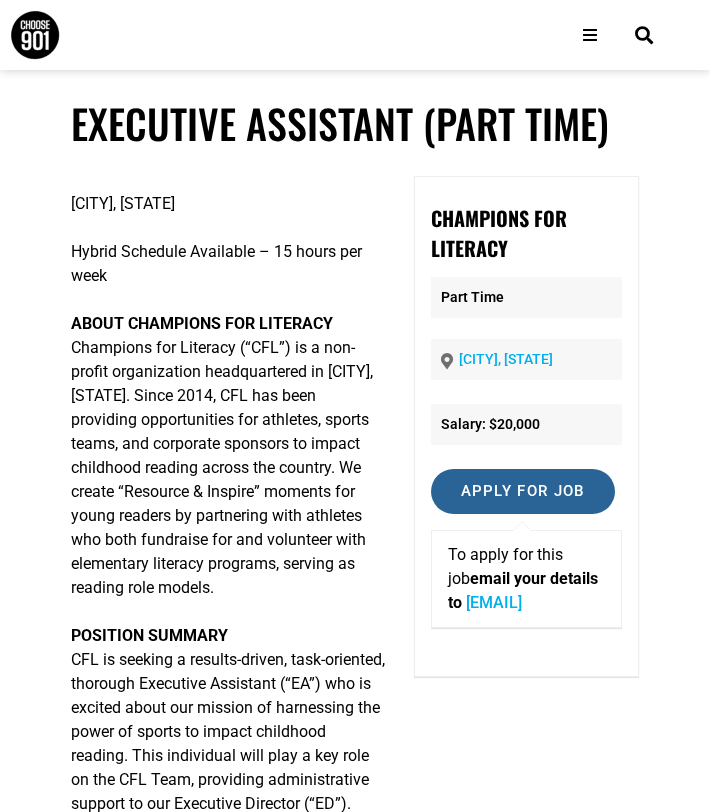 click on "Apply for job" at bounding box center (523, 491) 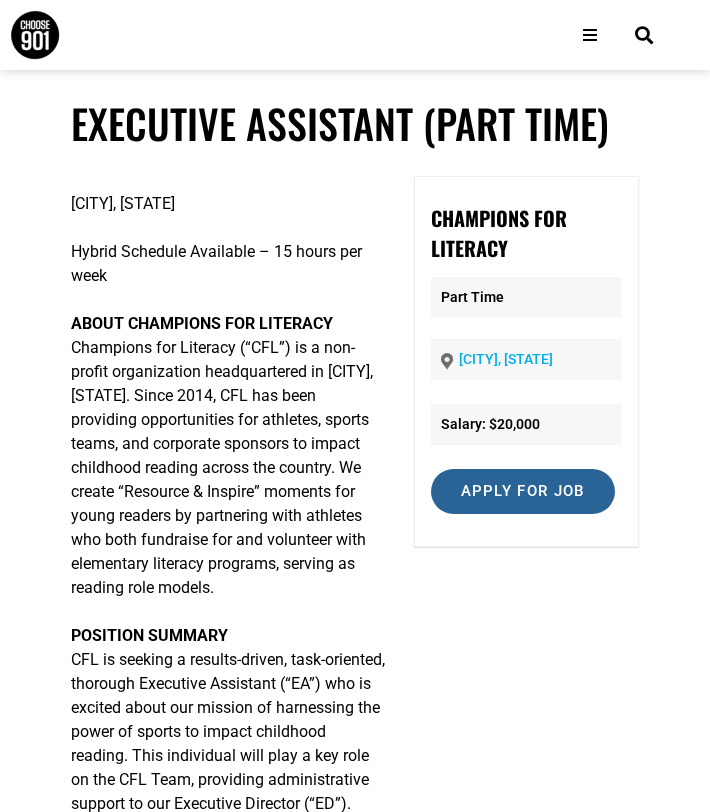click on "Apply for job" at bounding box center (523, 491) 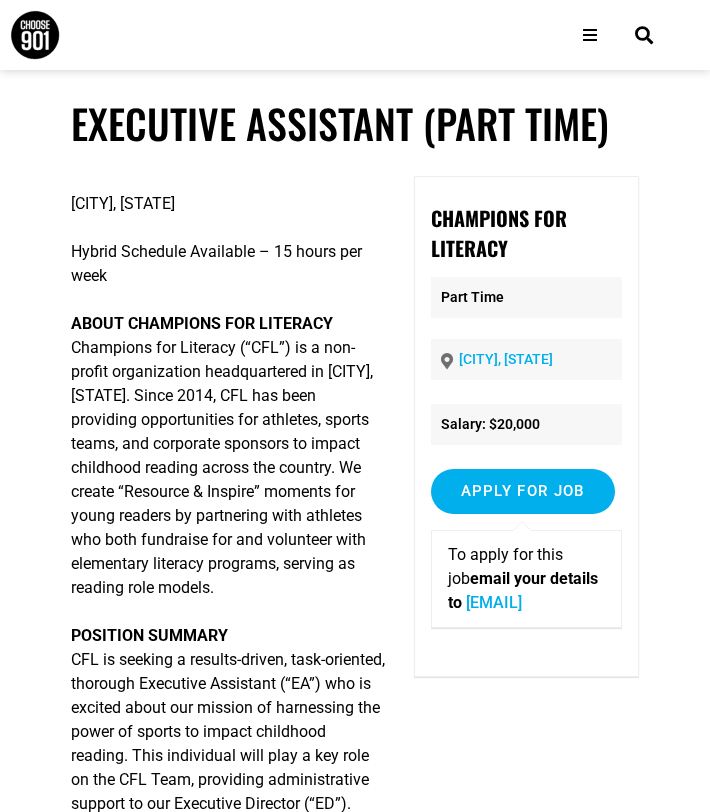 click on "[EMAIL]" at bounding box center [494, 602] 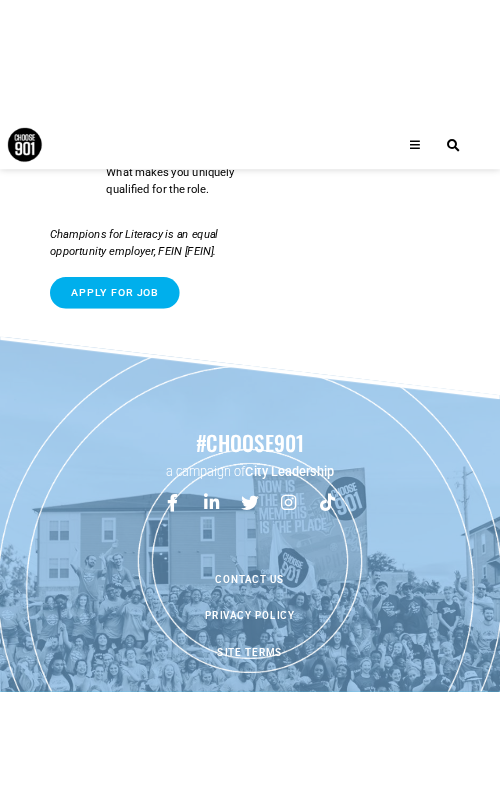 scroll, scrollTop: 7400, scrollLeft: 0, axis: vertical 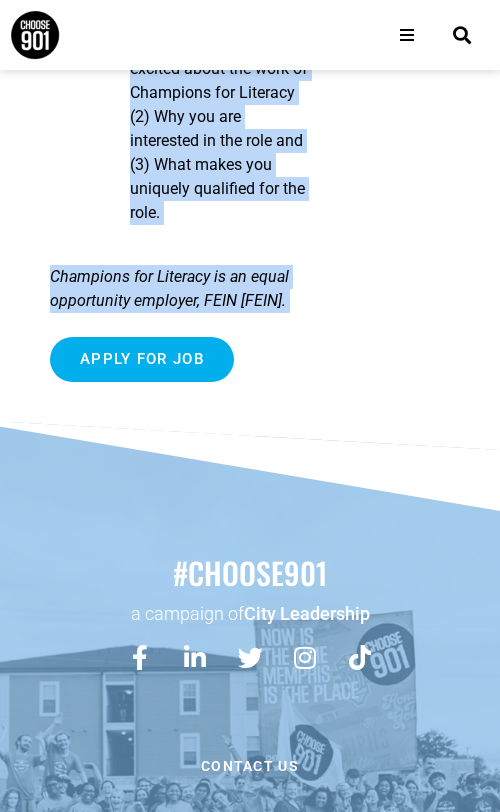 drag, startPoint x: 44, startPoint y: 257, endPoint x: 322, endPoint y: 769, distance: 582.6045 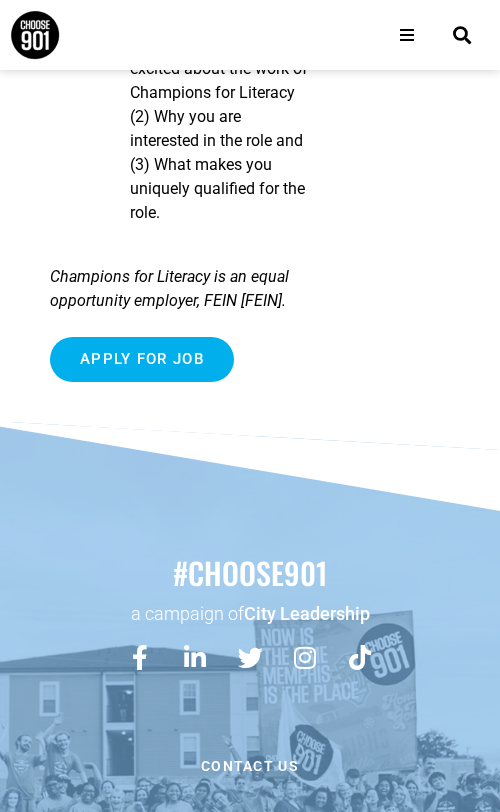 click on "Your cover letter should state (1) What makes you excited about the work of Champions for Literacy (2) Why you are interested in the role and (3) What makes you uniquely qualified for the role." at bounding box center (220, 123) 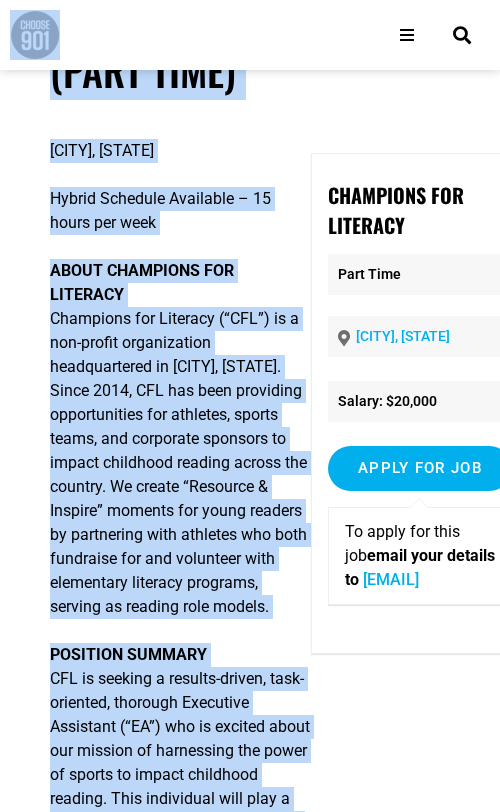 scroll, scrollTop: 0, scrollLeft: 0, axis: both 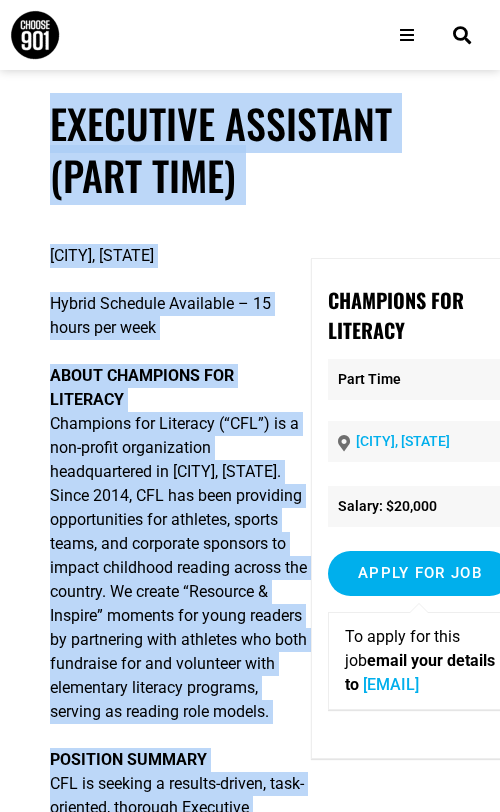 drag, startPoint x: 181, startPoint y: 525, endPoint x: 53, endPoint y: 135, distance: 410.46802 